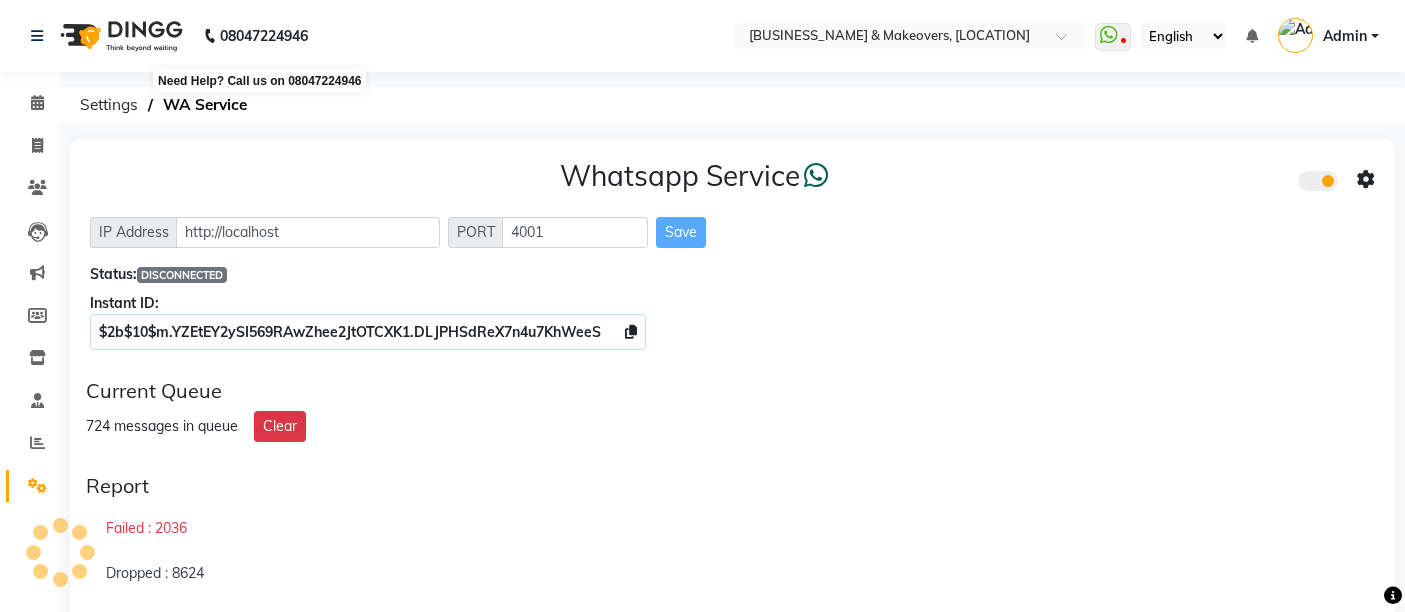 scroll, scrollTop: 0, scrollLeft: 0, axis: both 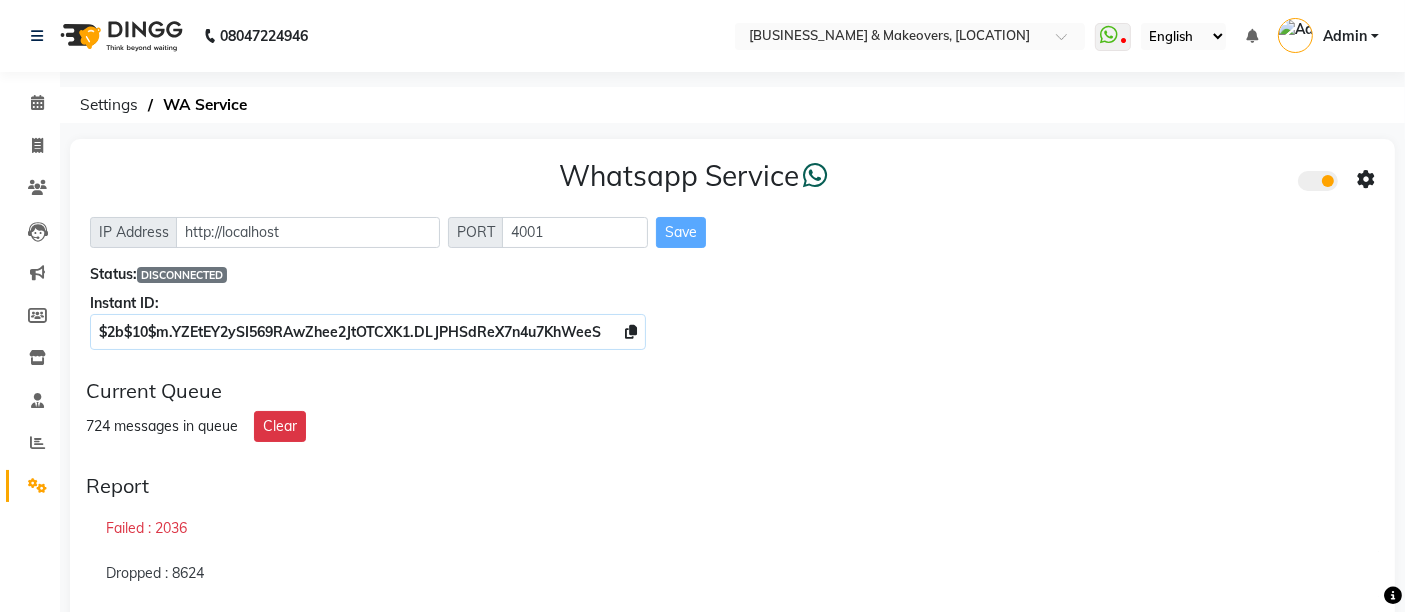 click on "DISCONNECTED" 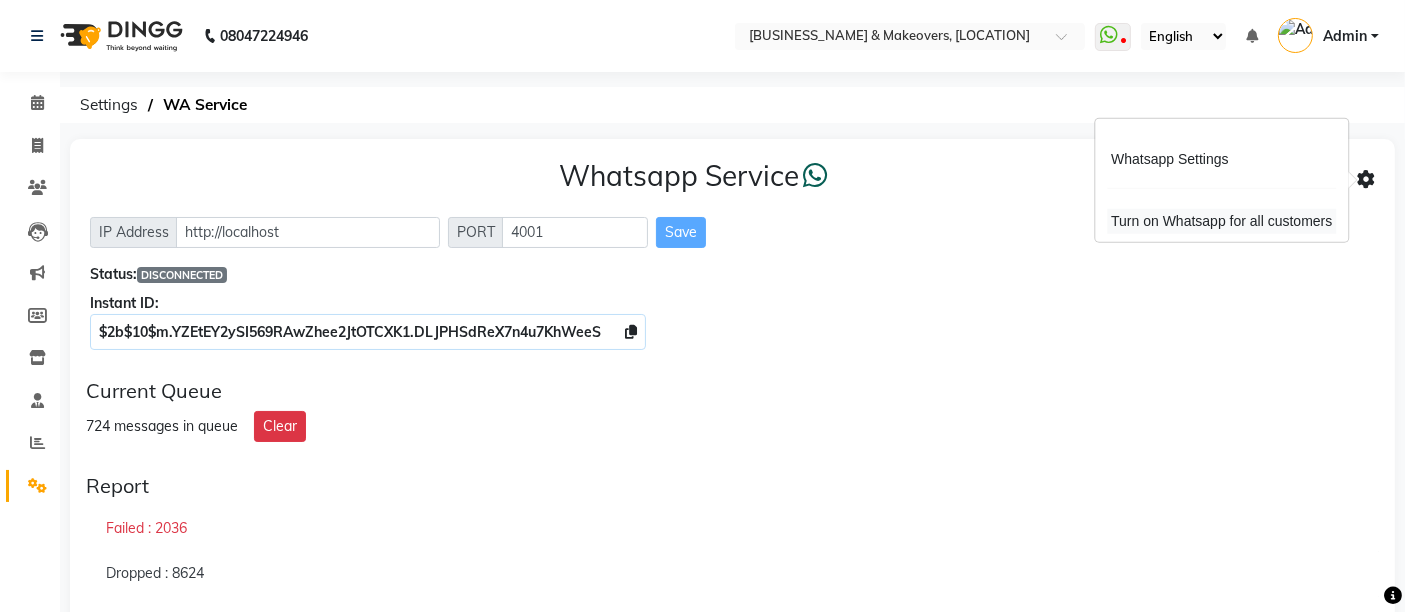 click on "Turn on Whatsapp for all customers" at bounding box center (1221, 221) 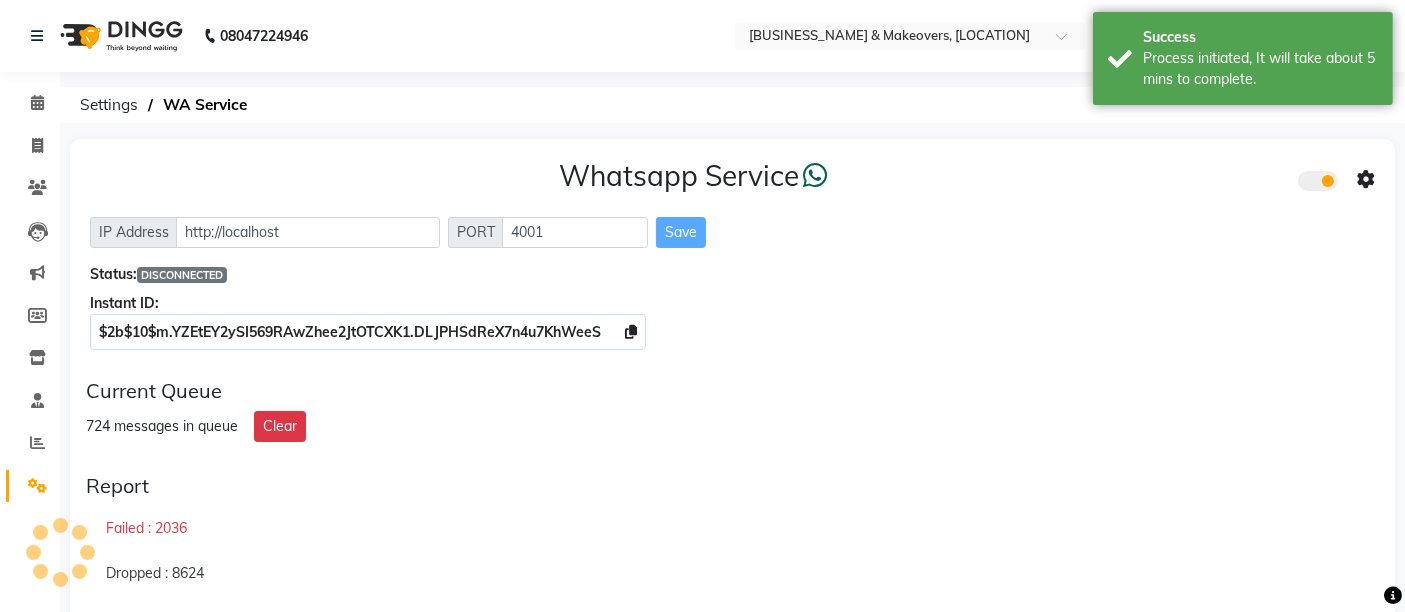 click 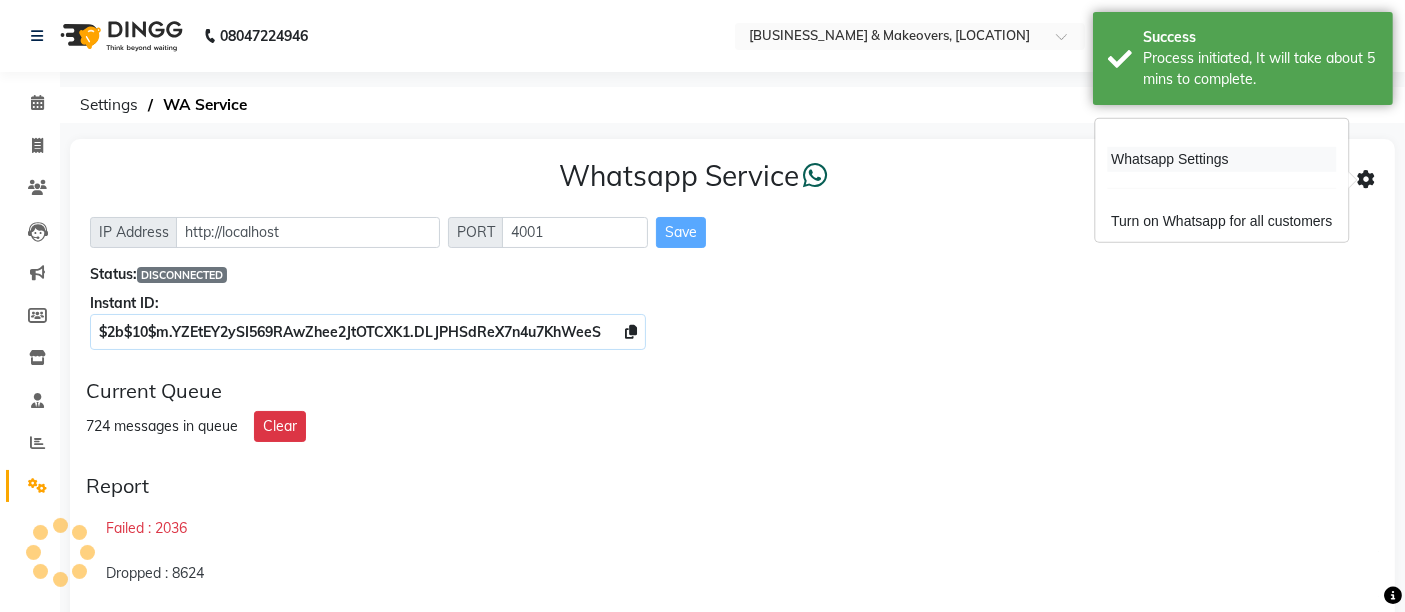 click on "Whatsapp Settings" at bounding box center [1221, 159] 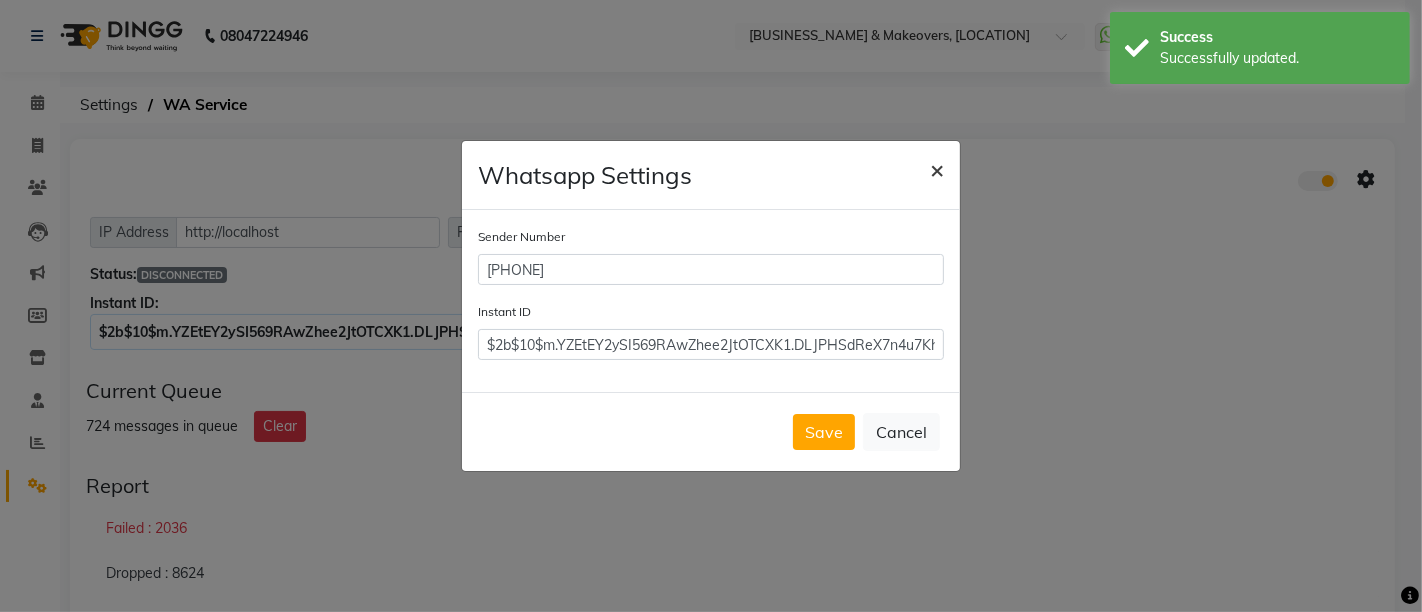 click on "×" 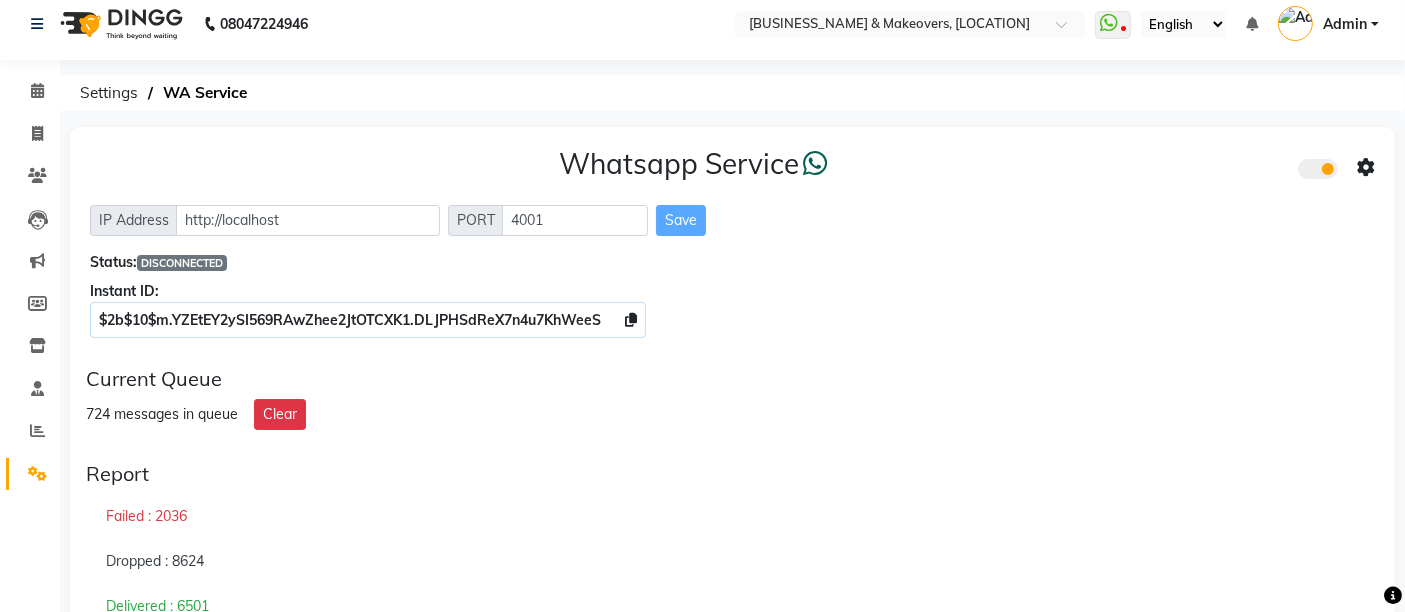 scroll, scrollTop: 0, scrollLeft: 0, axis: both 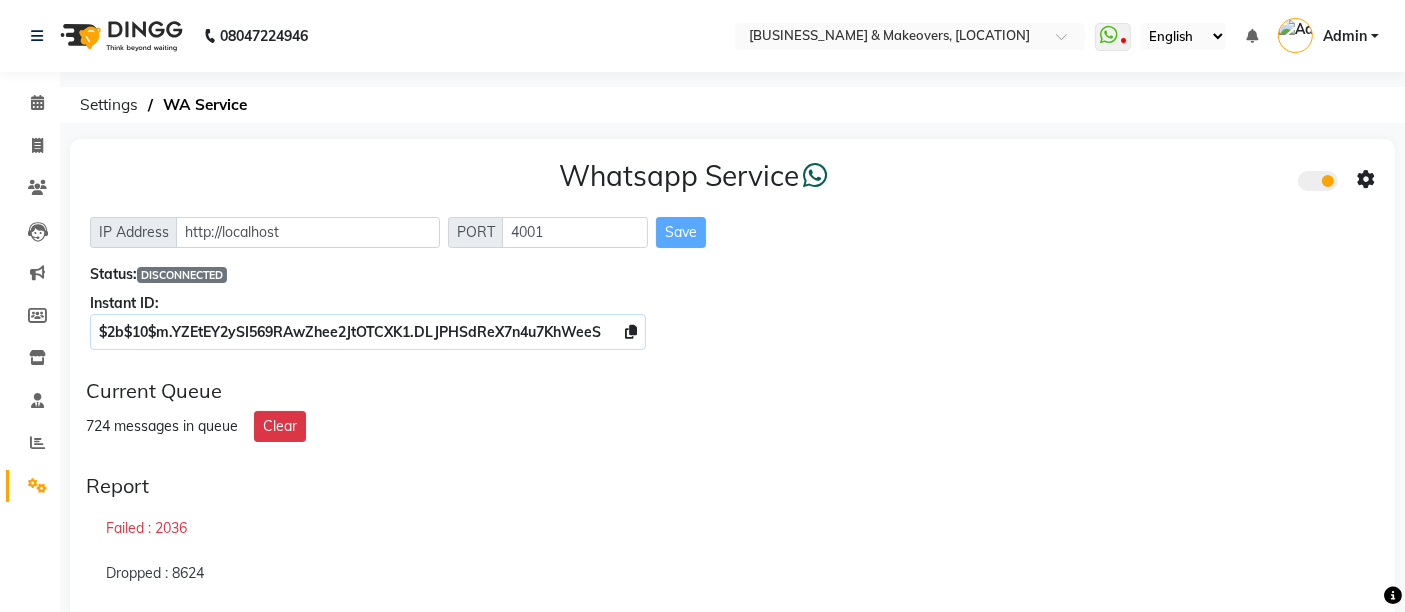 click on "DISCONNECTED" 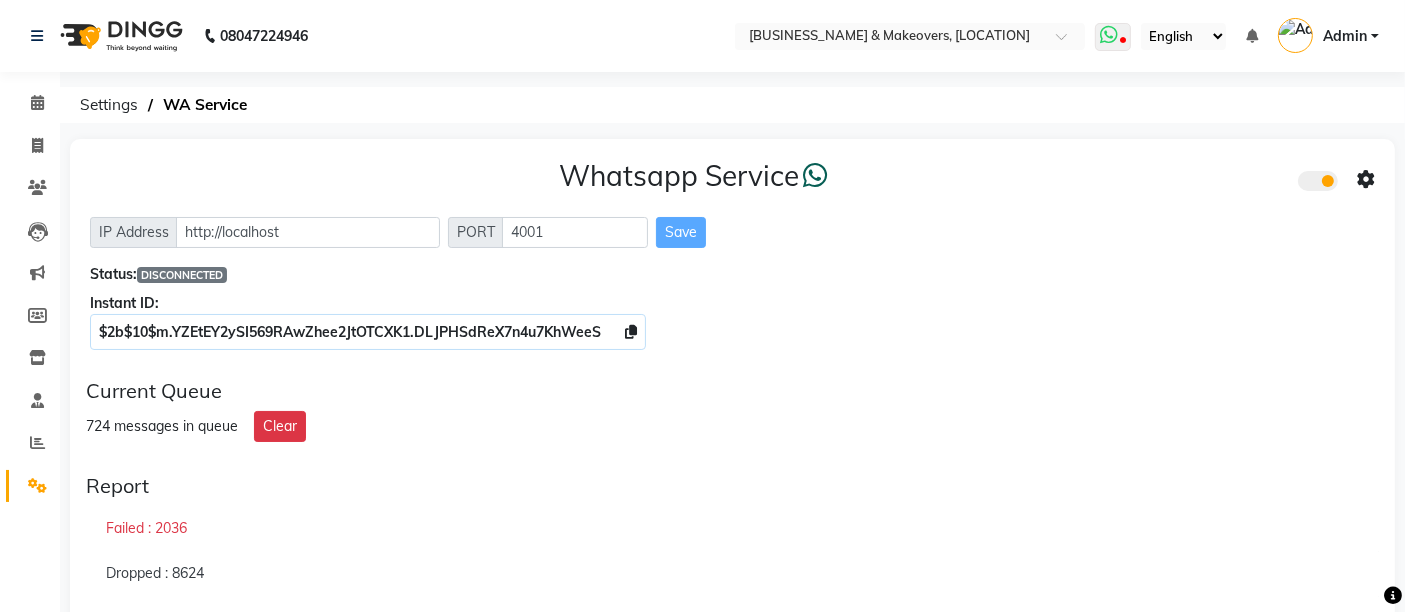 click at bounding box center (1113, 37) 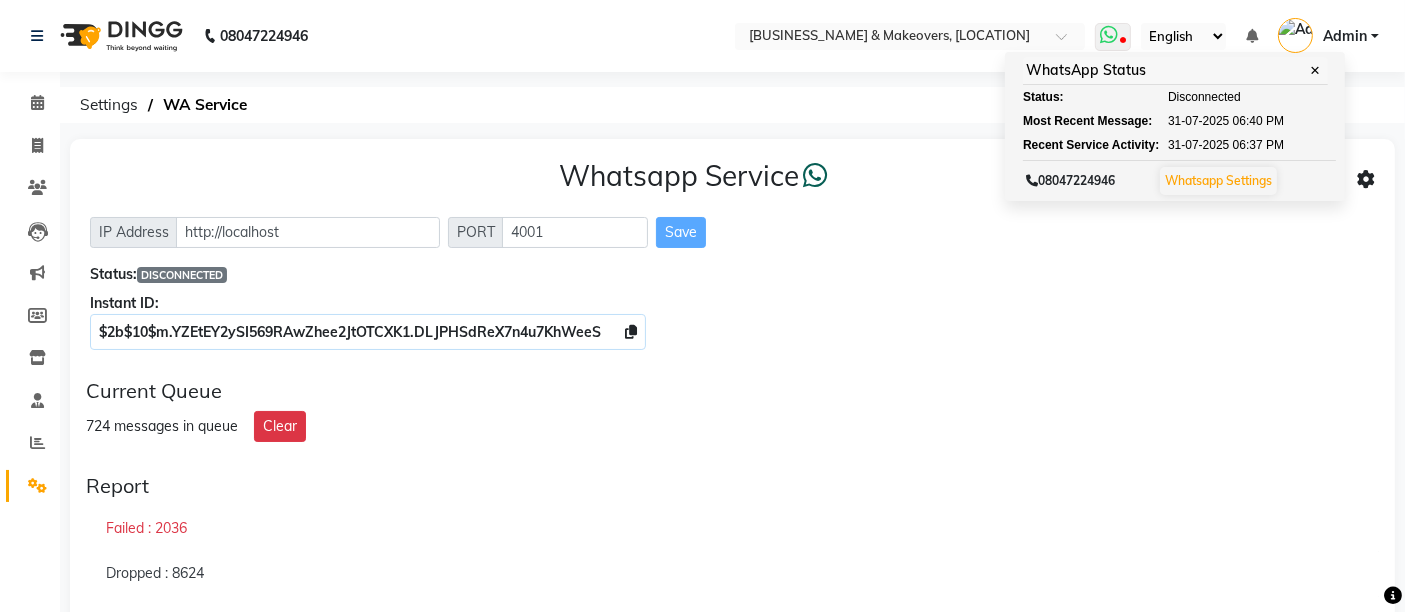 click on "Whatsapp Settings" at bounding box center (1218, 180) 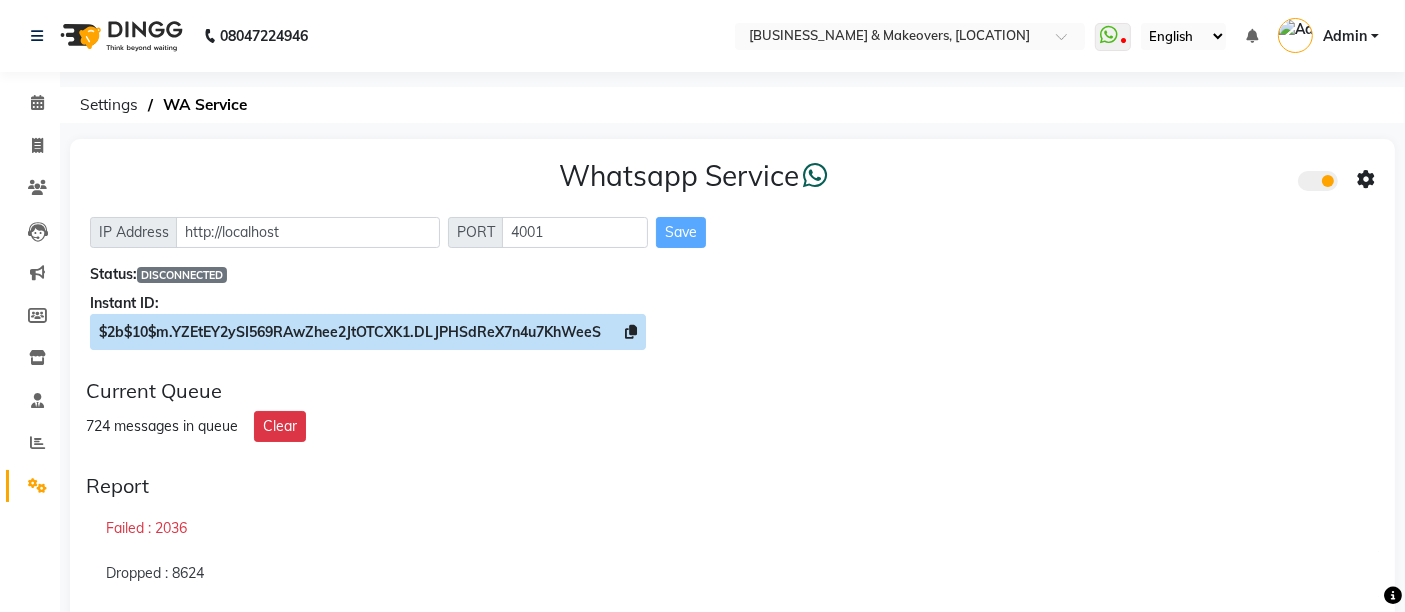 click on "$2b$10$m.YZEtEY2ySI569RAwZhee2JtOTCXK1.DLJPHSdReX7n4u7KhWeeS" 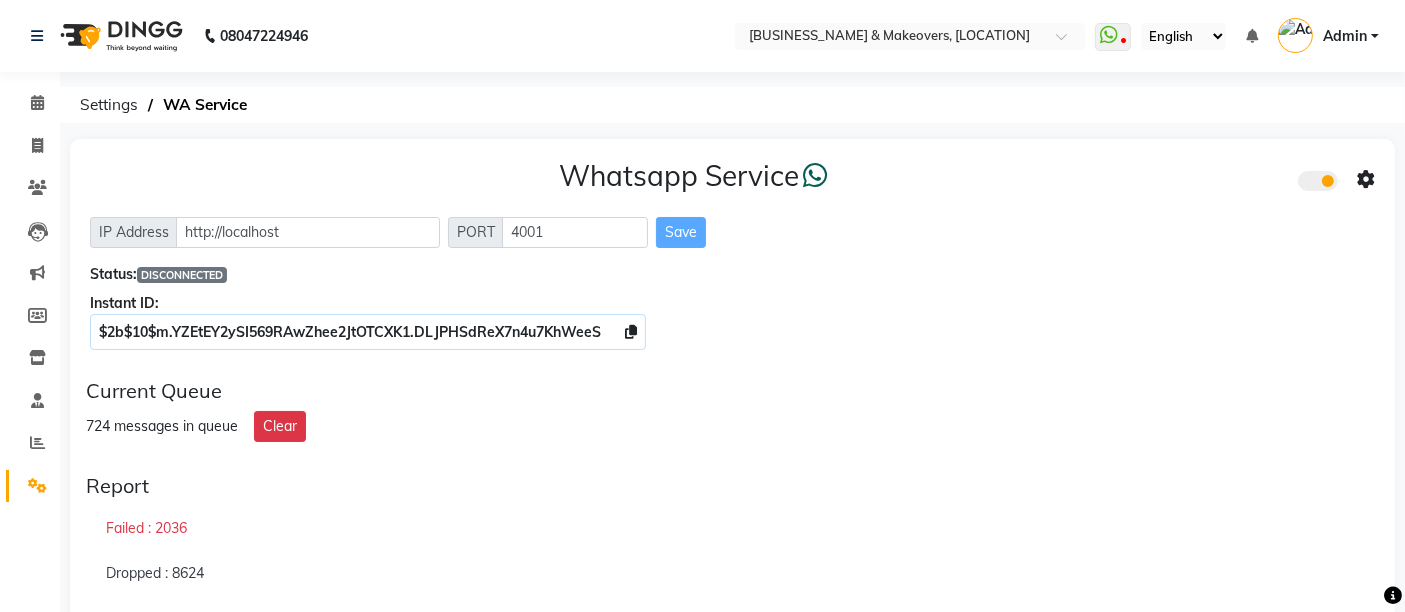 click on "Whatsapp Service  IP Address http://localhost PORT 4001 Save Status:  DISCONNECTED Instant ID: $2b$10$m.YZEtEY2ySI569RAwZhee2JtOTCXK1.DLJPHSdReX7n4u7KhWeeS Current Queue 724 messages in queue Clear Report  Failed : 2036  Dropped : 8624  Delivered : 6501  New : 724 Logs Info Error     info: WA [STATE] null {"timestamp":"2025-08-02 13:20:35"}   error: [PHONE] [STATE]: null {"timestamp":"2025-08-02 13:20:35"}   info: WA [STATE] null {"timestamp":"2025-08-02 13:20:35"}   error: [PHONE] [STATE]: null {"timestamp":"2025-08-02 13:20:35"}   info: WA [STATE] null {"timestamp":"2025-08-02 13:20:25"}   error: [PHONE] [STATE]: null {"timestamp":"2025-08-02 13:20:25"}   info: WA [STATE] null {"timestamp":"2025-08-02 13:20:25"}   error: [PHONE] [STATE]: null {"timestamp":"2025-08-02 13:20:25"}   info: WA [STATE] null {"timestamp":"2025-08-02 13:20:15"}   error: [PHONE] [STATE]: null {"timestamp":"2025-08-02 13:20:15"}  No Error Logs Available" 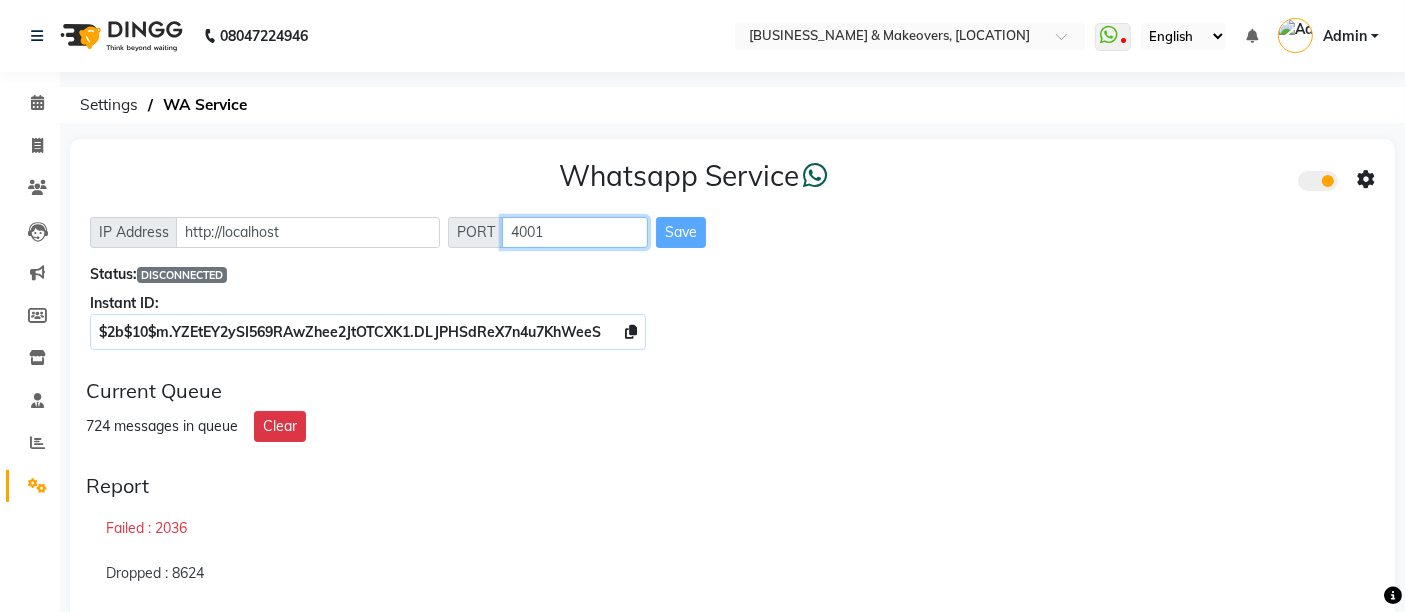 click on "4001" 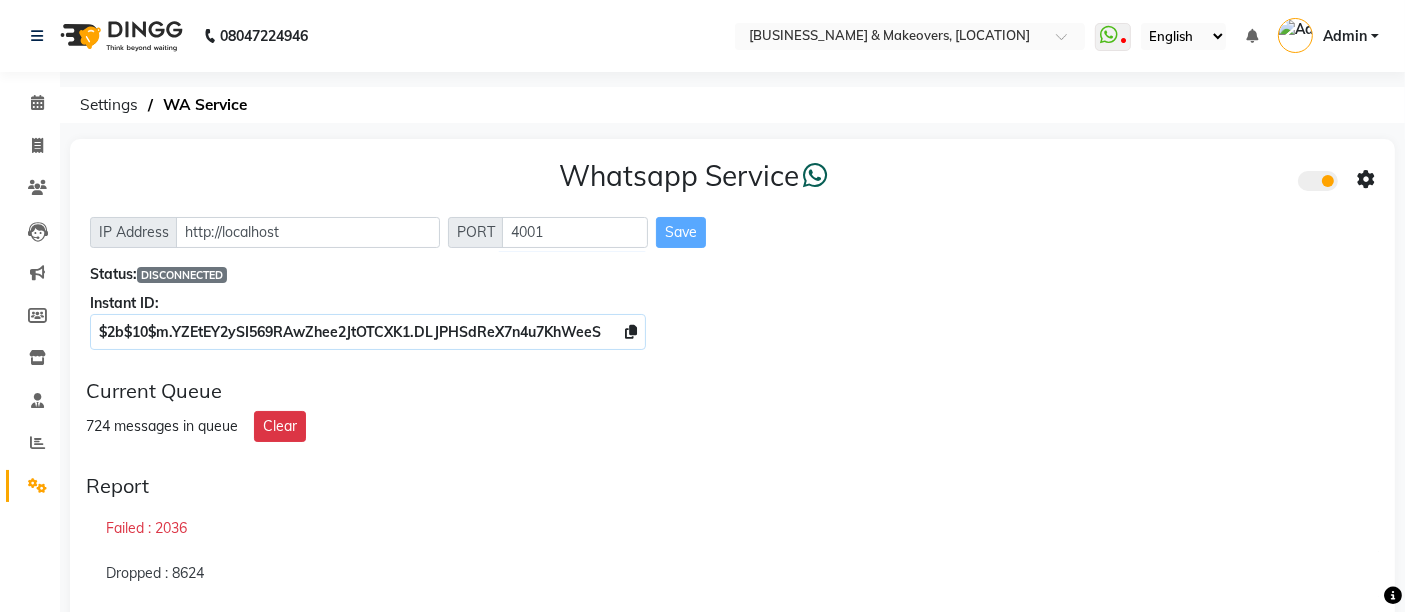 click on "Save" 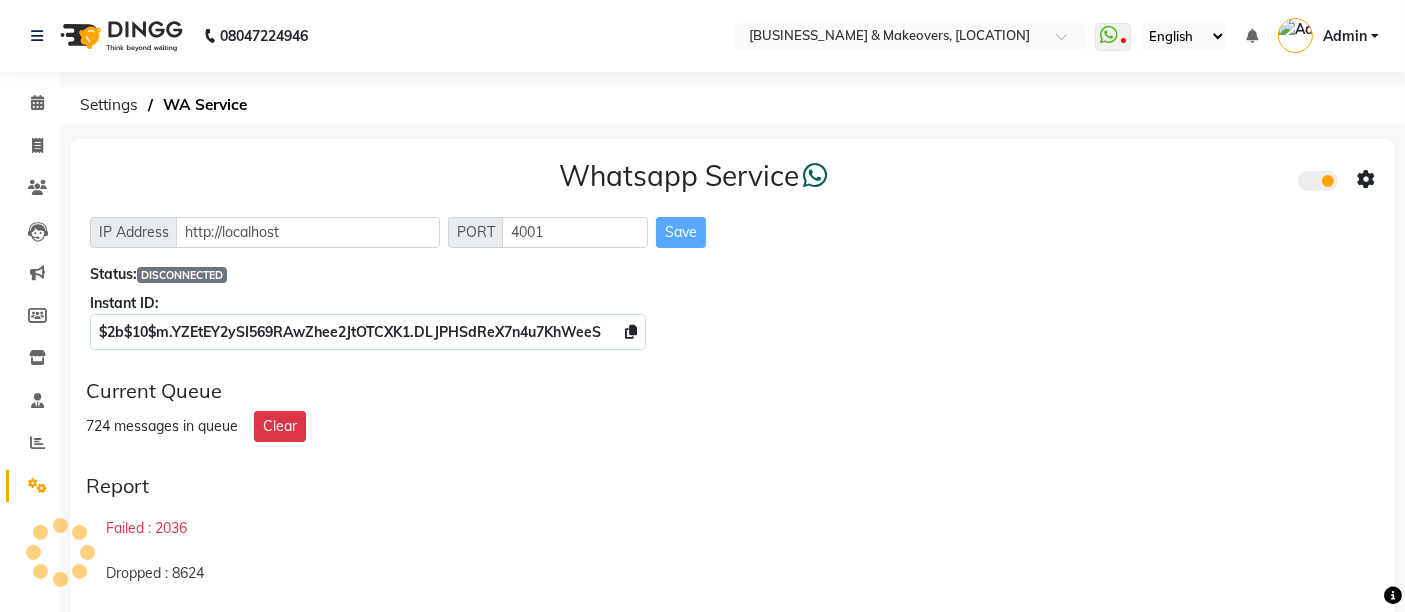 click on "Save" 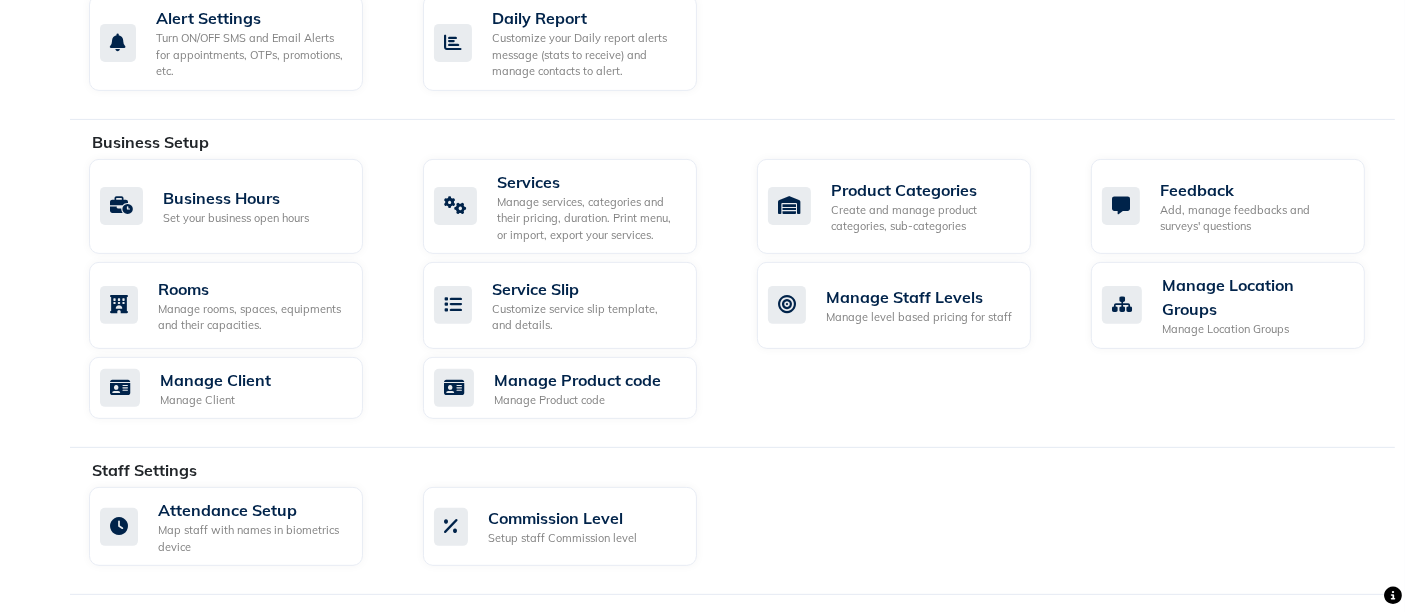 scroll, scrollTop: 690, scrollLeft: 0, axis: vertical 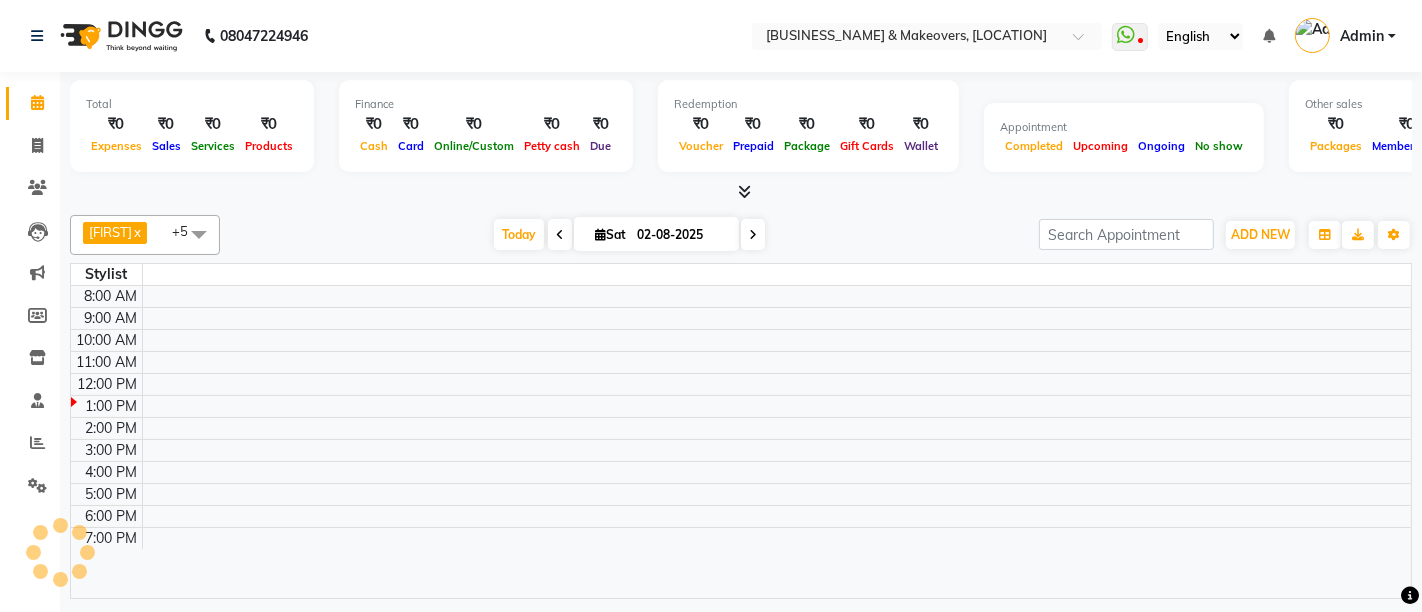select 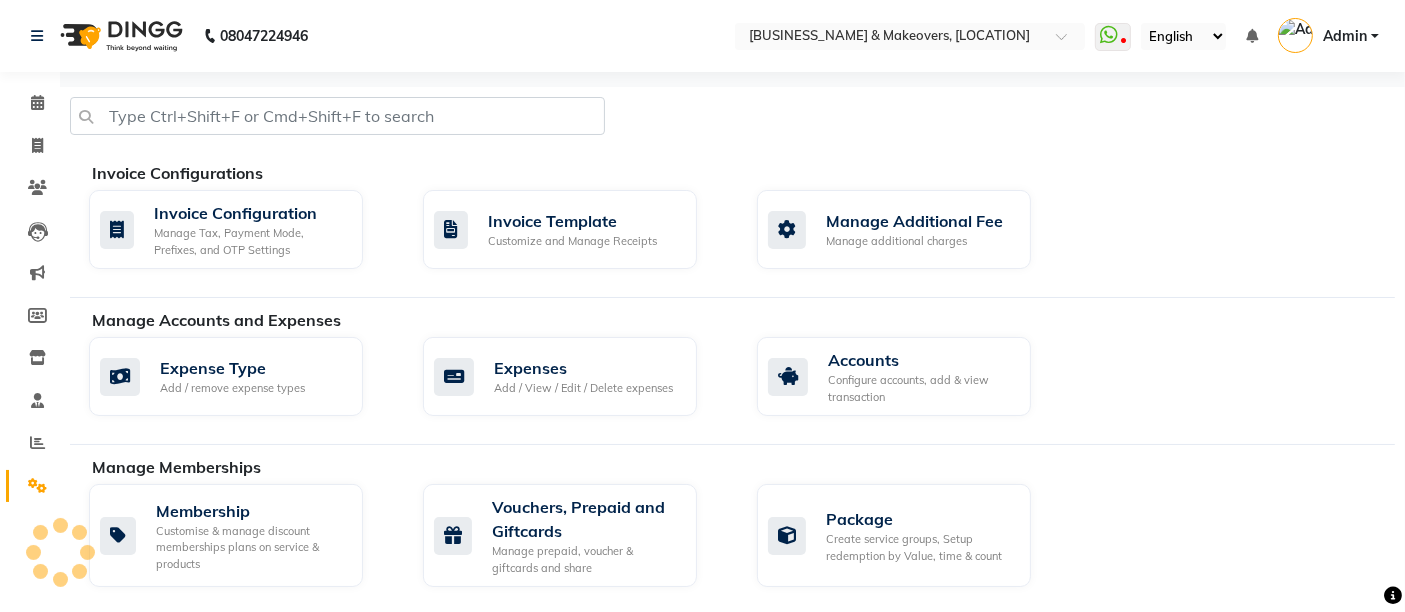 select on "service" 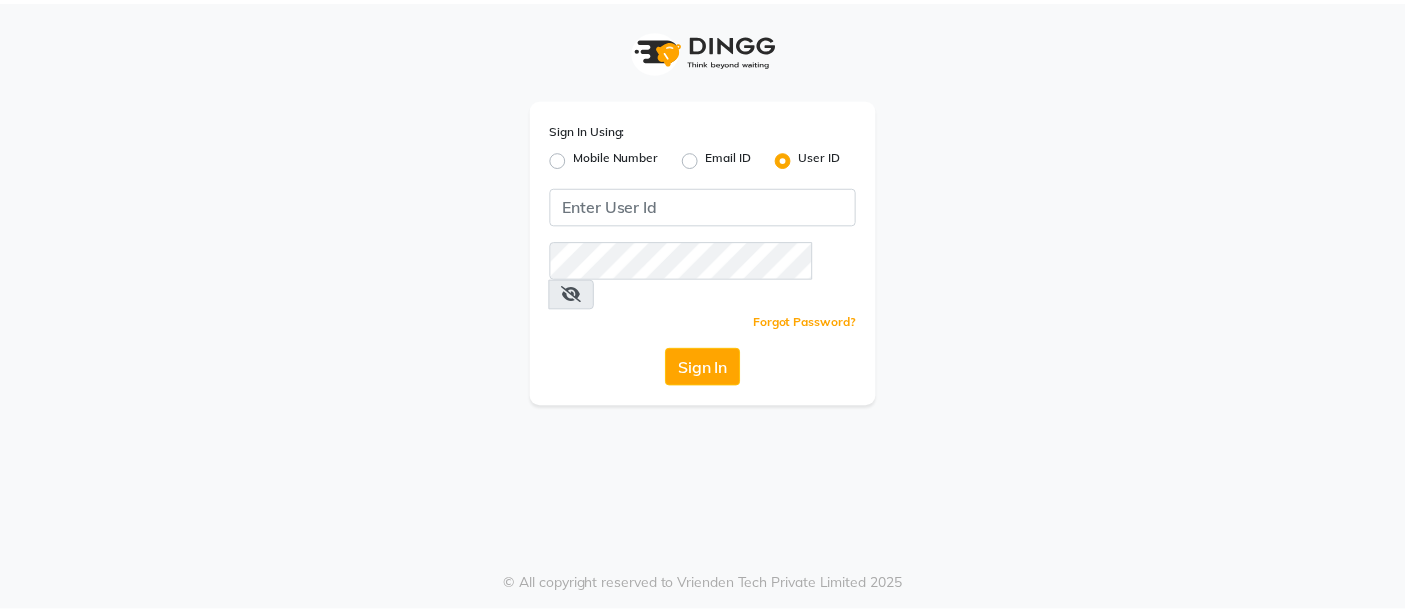 scroll, scrollTop: 0, scrollLeft: 0, axis: both 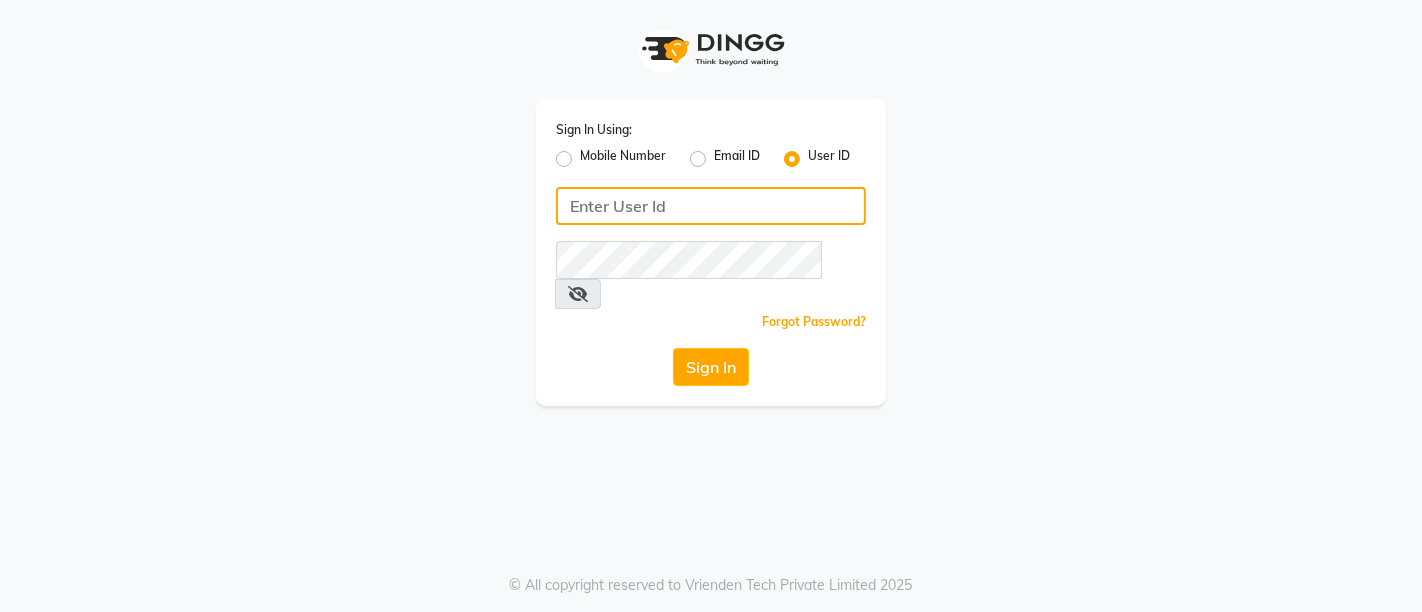 click 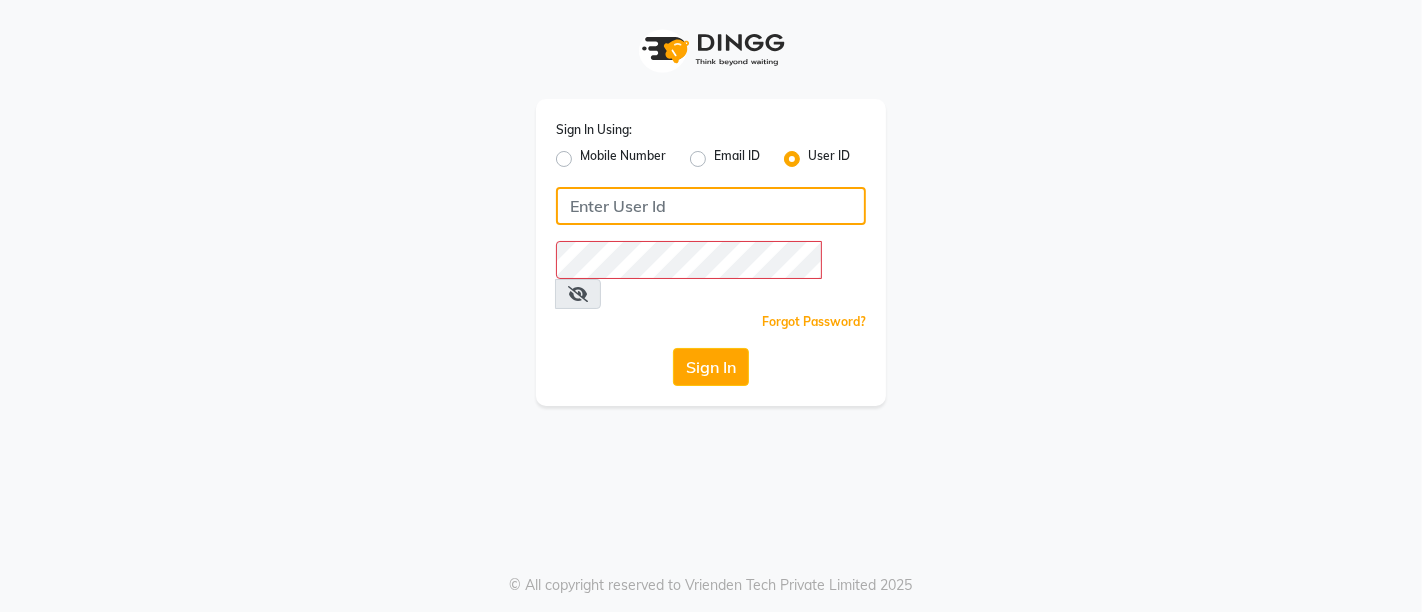 click 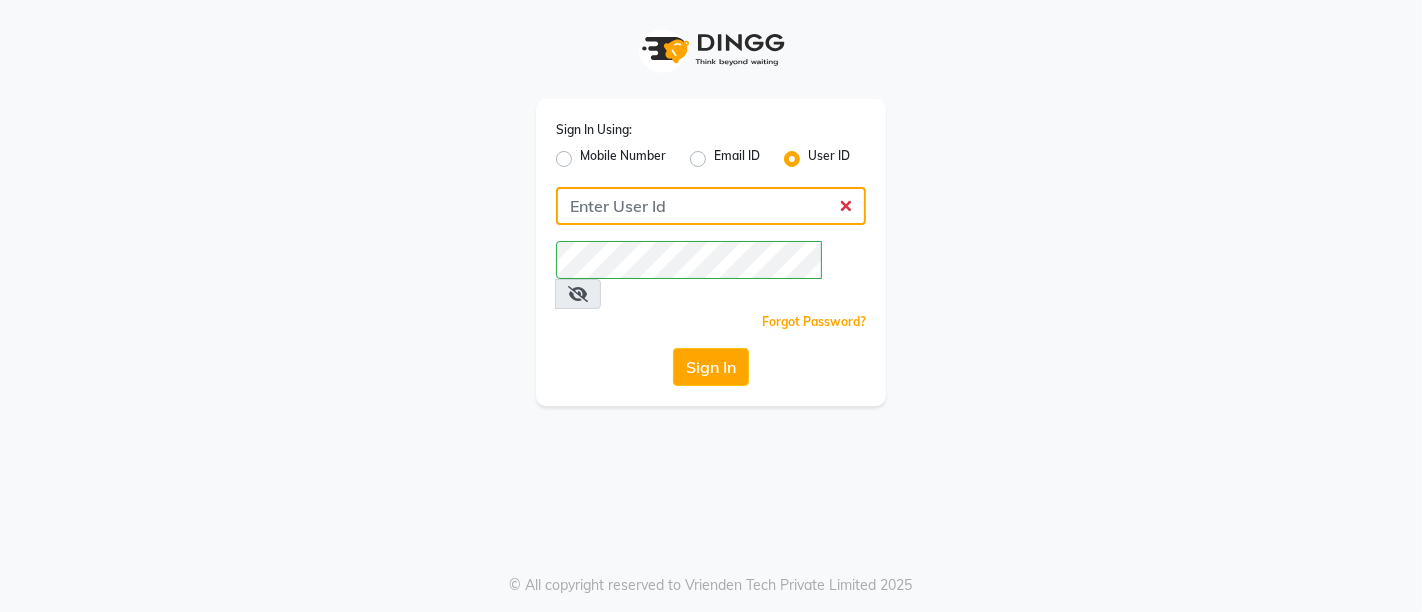 click 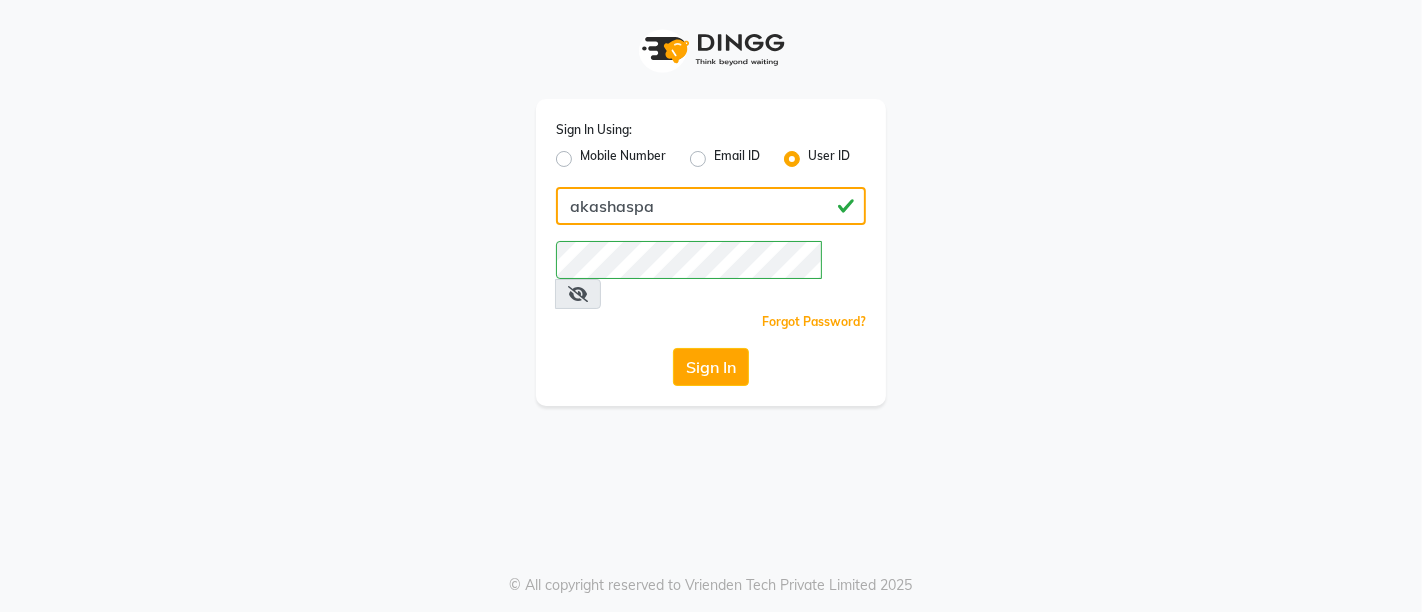type on "akashaspa" 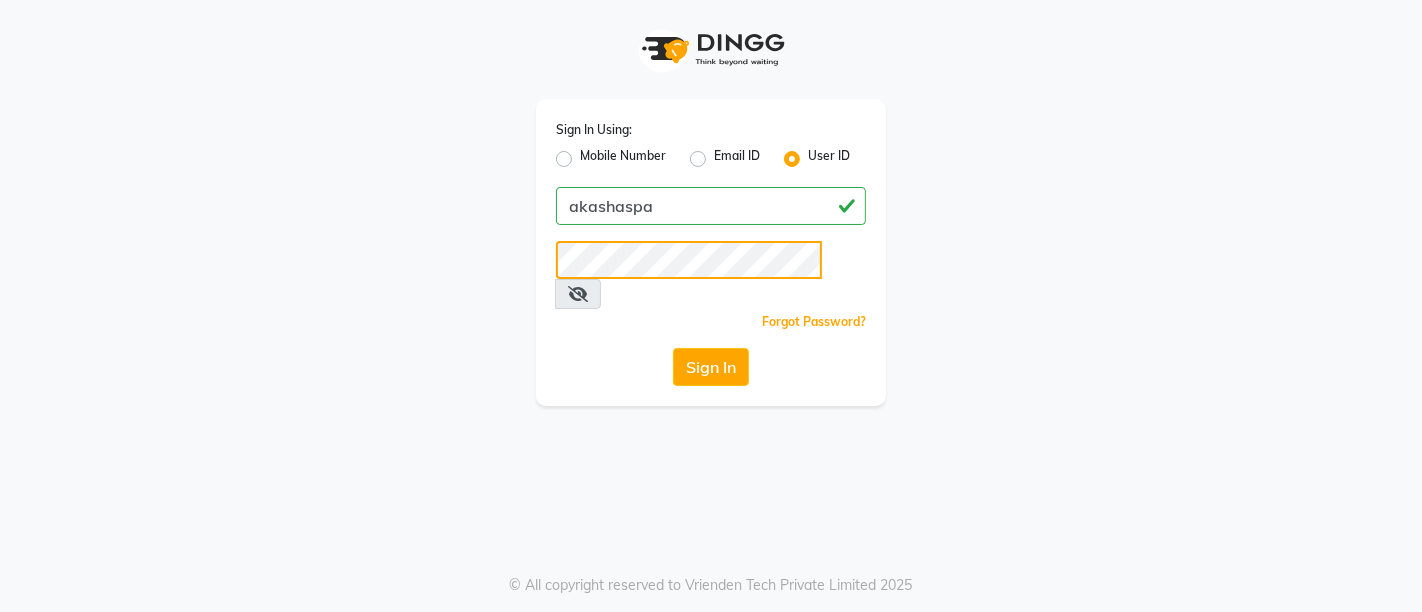 click on "Sign In" 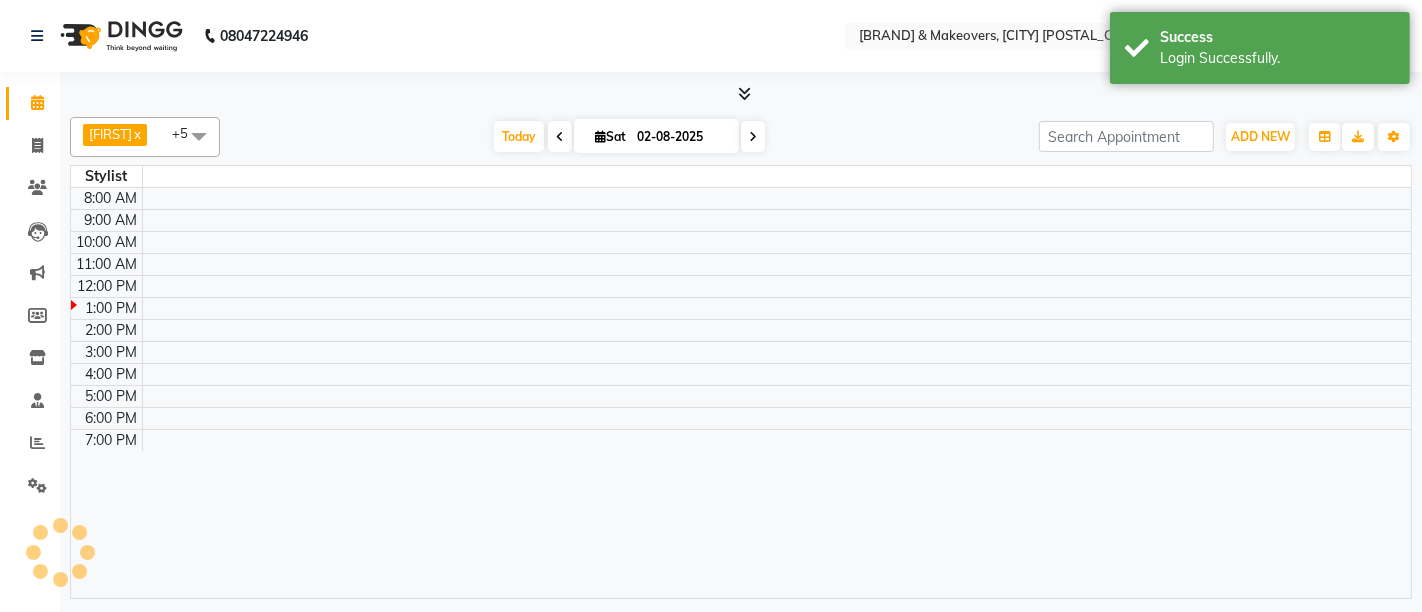 select on "en" 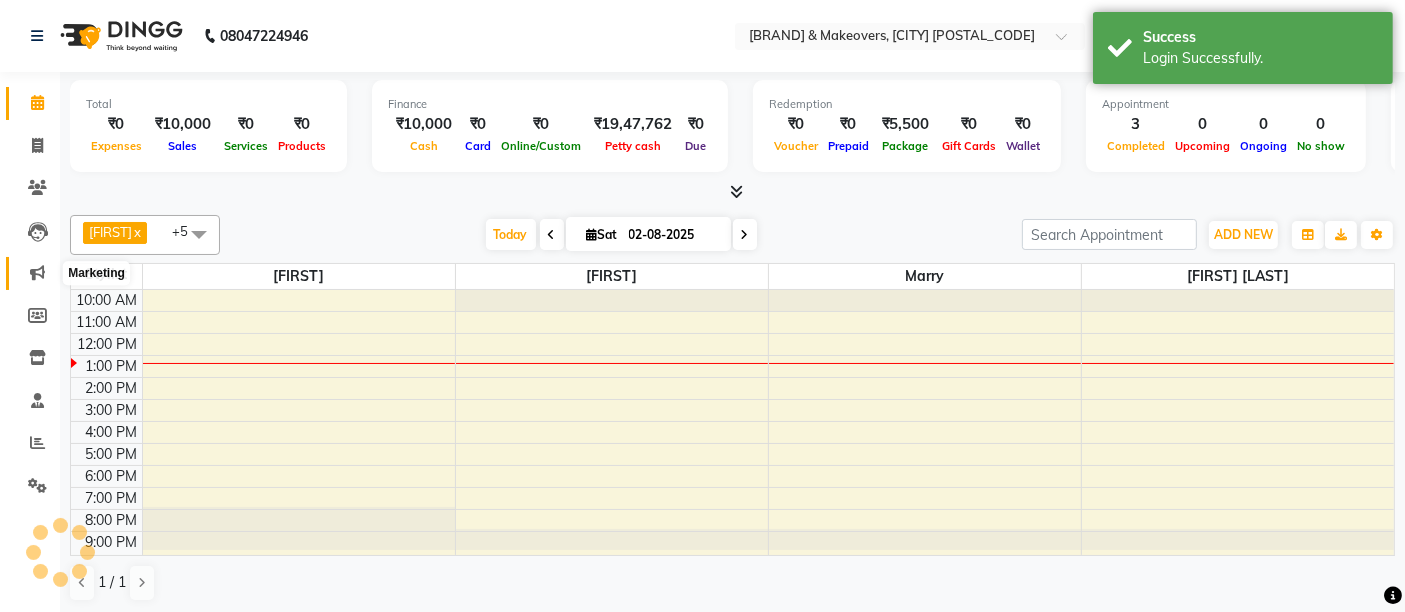 click 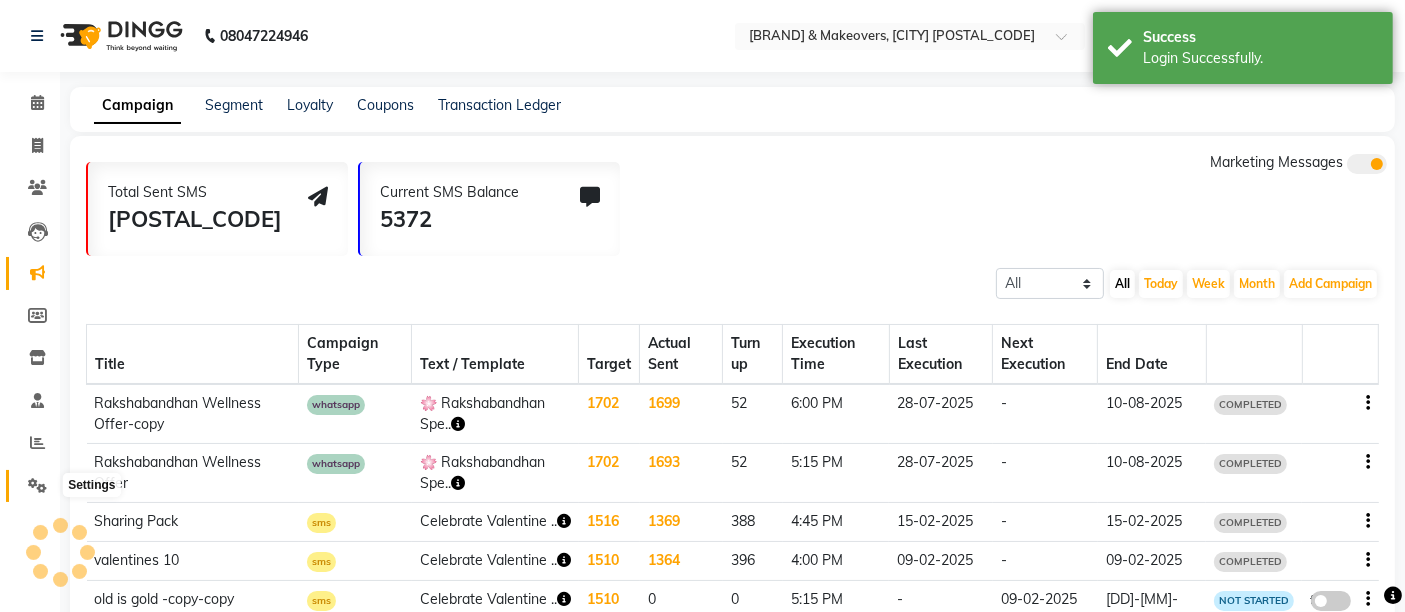 click 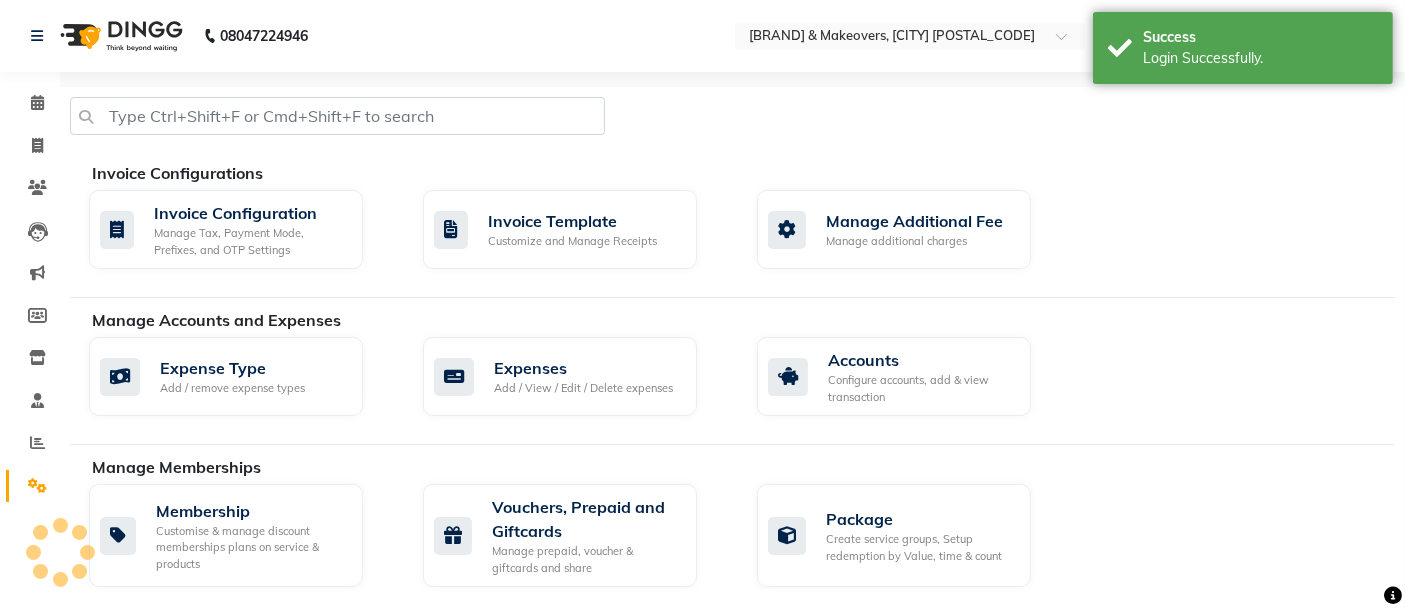 scroll, scrollTop: 0, scrollLeft: 0, axis: both 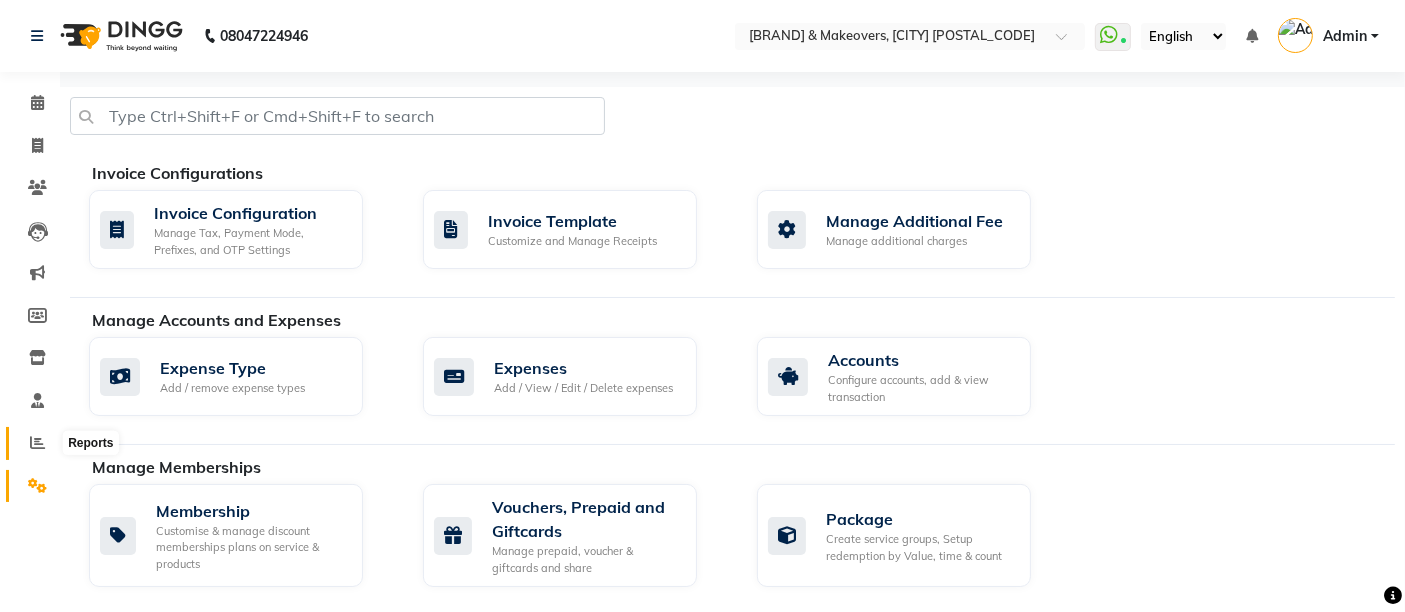 click 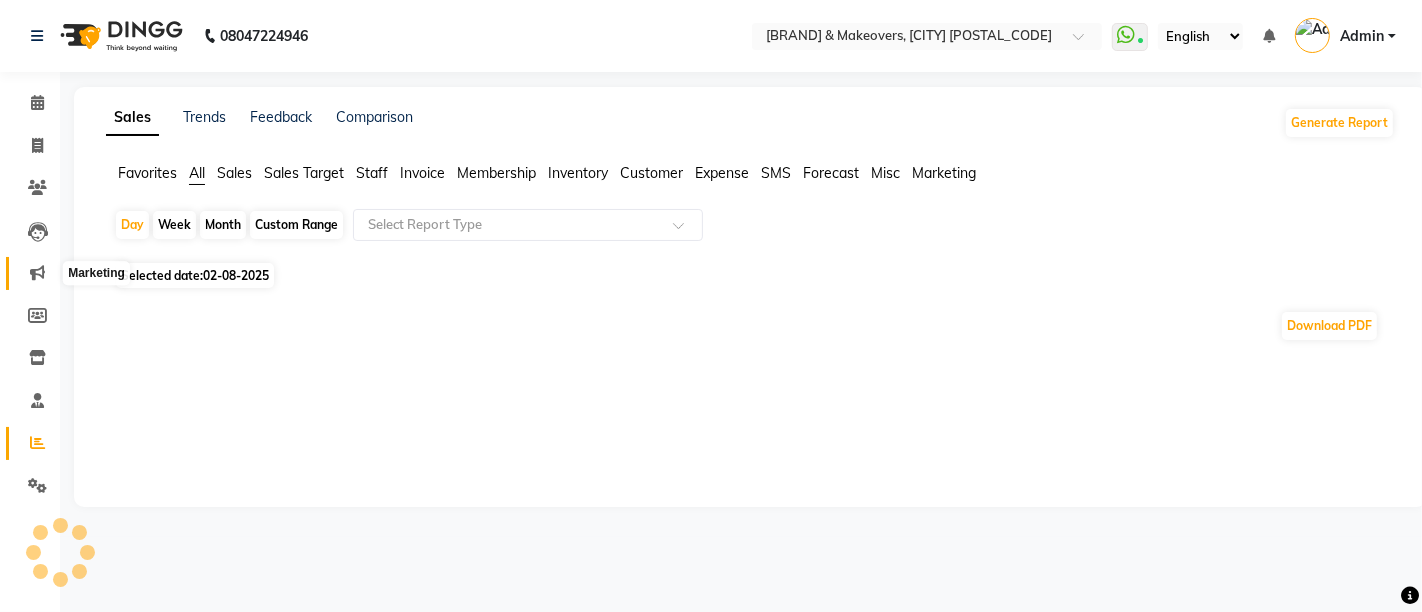 click 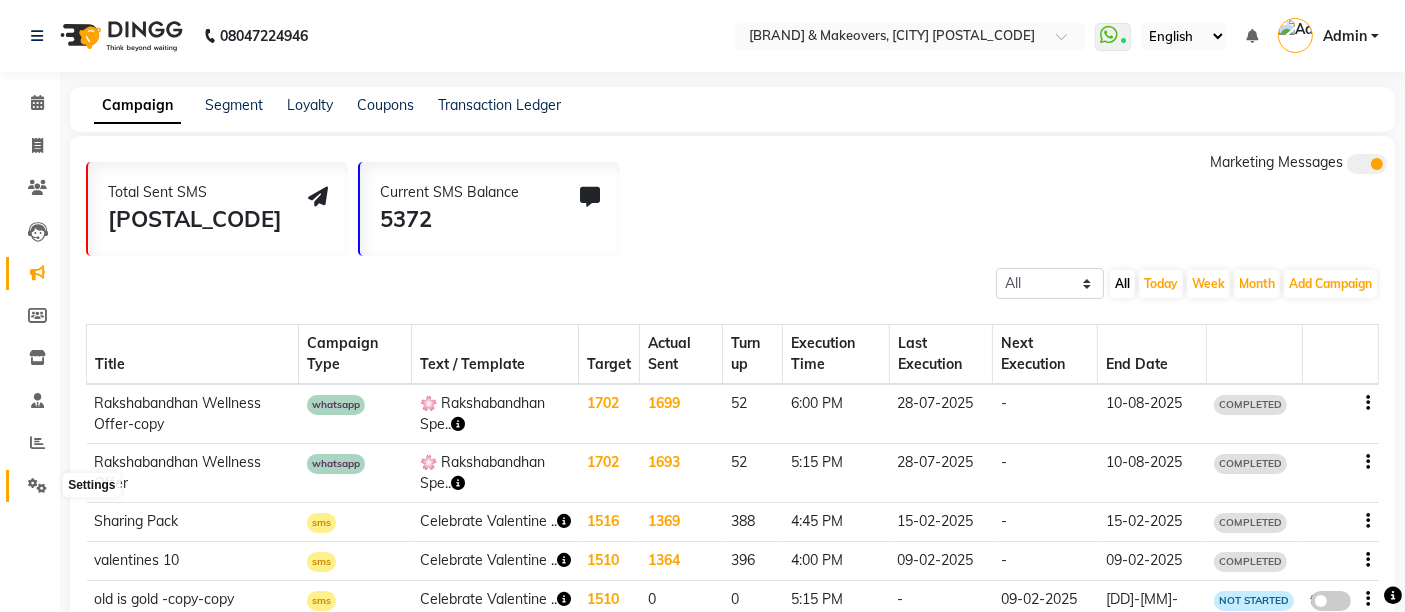 click 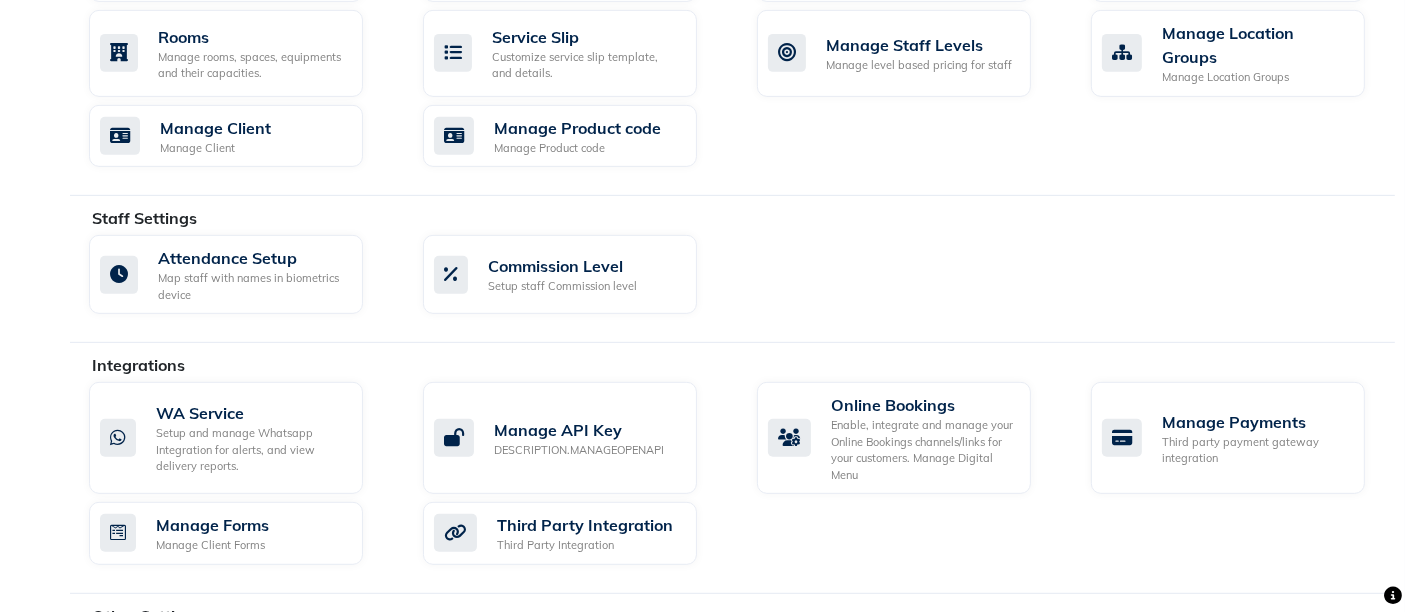 scroll, scrollTop: 927, scrollLeft: 0, axis: vertical 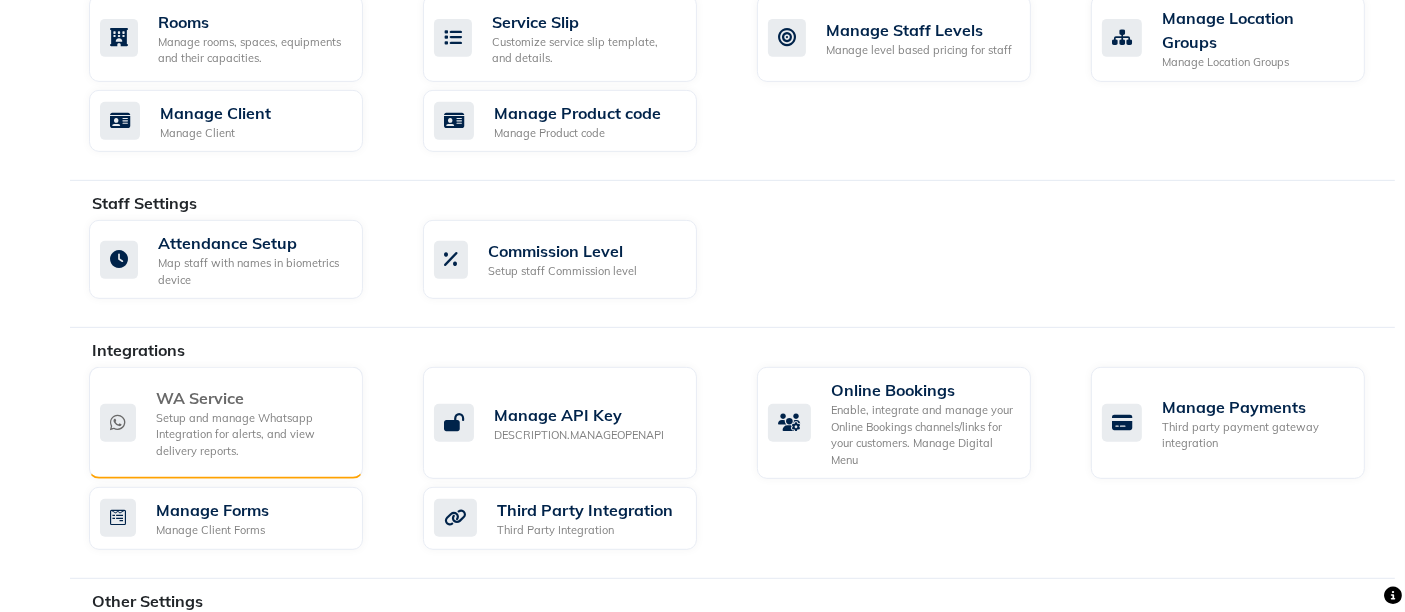 click on "WA Service" 